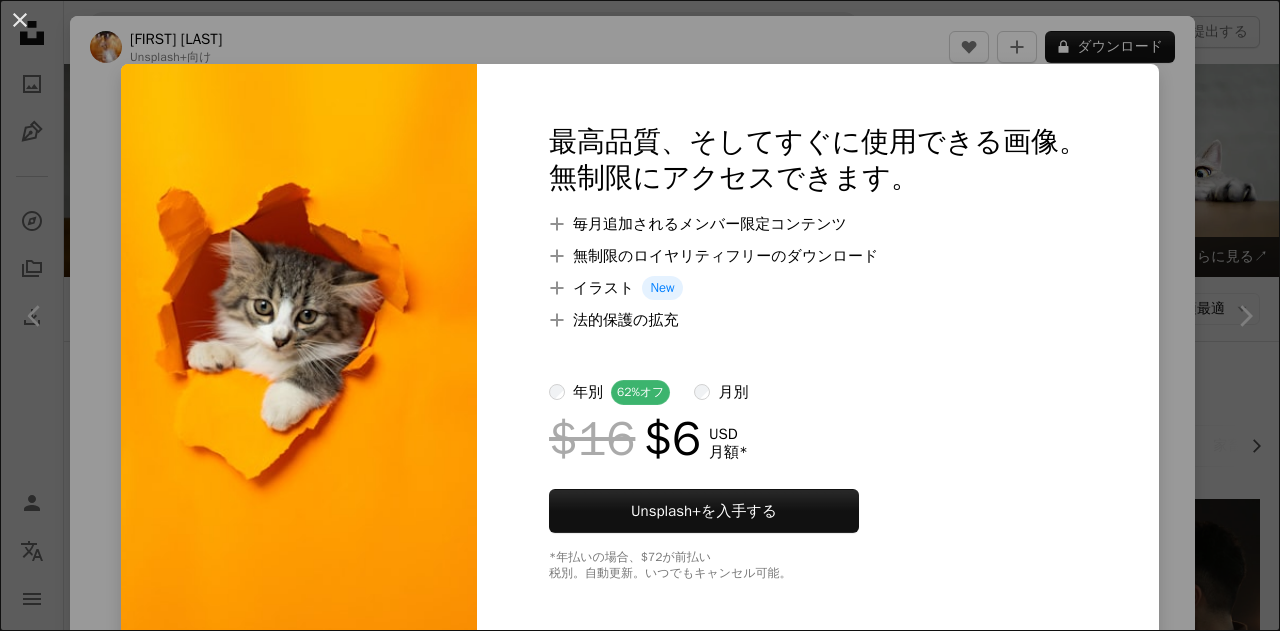 scroll, scrollTop: 2200, scrollLeft: 0, axis: vertical 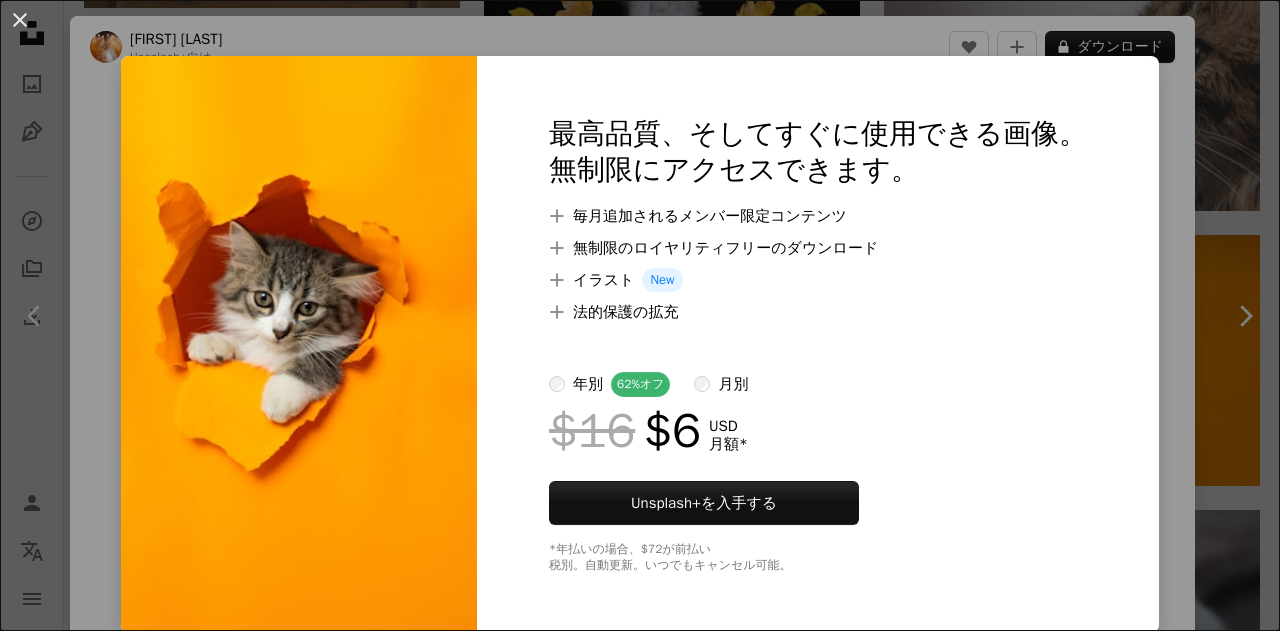 click on "An X shape 最高品質、そしてすぐに使用できる画像。 無制限にアクセスできます。 A plus sign 毎月追加されるメンバー限定コンテンツ A plus sign 無制限のロイヤリティフリーのダウンロード A plus sign イラスト  New A plus sign 法的保護の拡充 年別 62% オフ 月別 $16   $6 USD 月額 * Unsplash+ を入手する *年払いの場合、 $72 が前払い 税別。自動更新。いつでもキャンセル可能。" at bounding box center [640, 315] 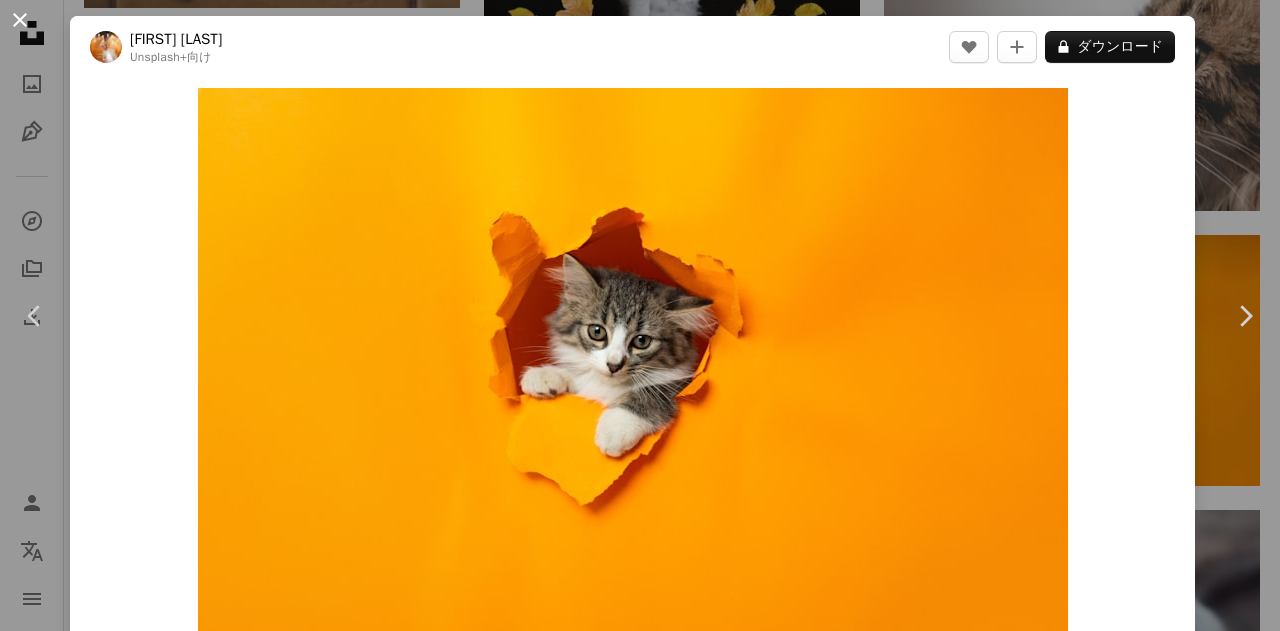 click on "An X shape" at bounding box center (20, 20) 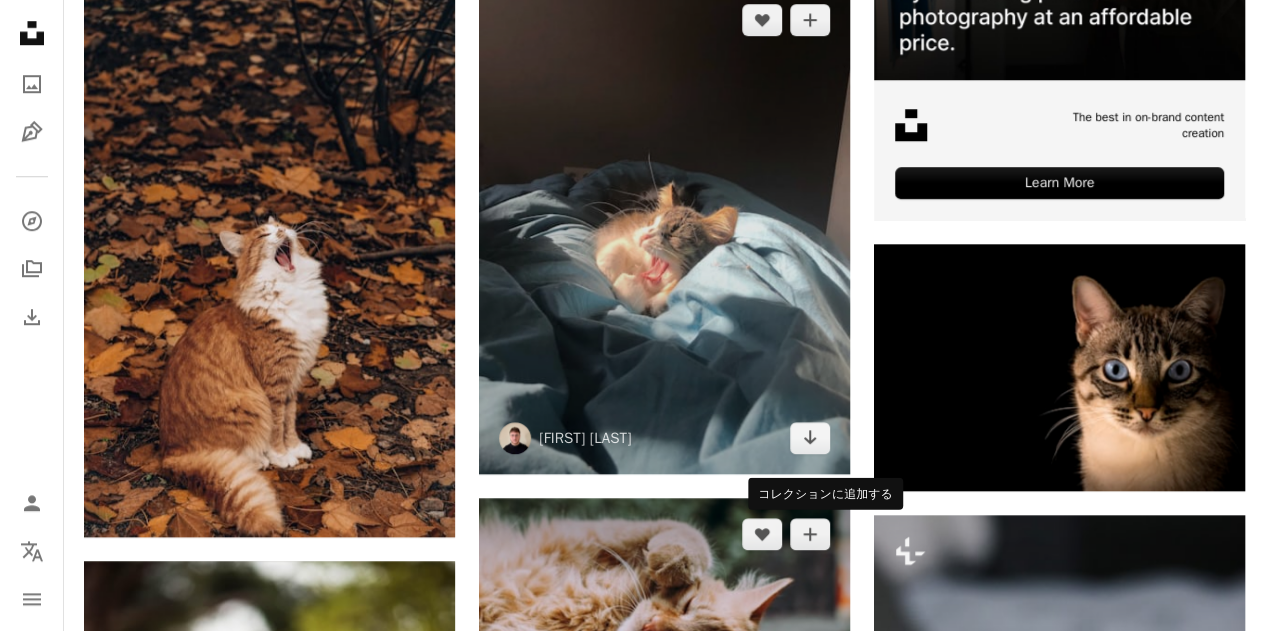 scroll, scrollTop: 700, scrollLeft: 0, axis: vertical 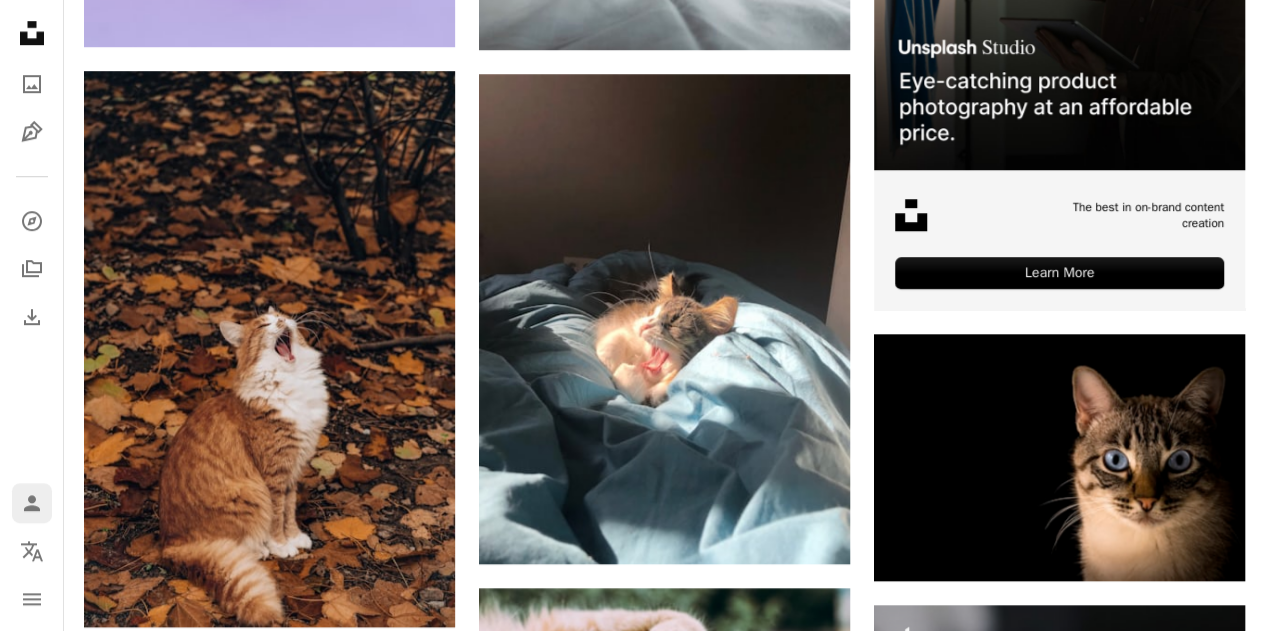 click on "Person" 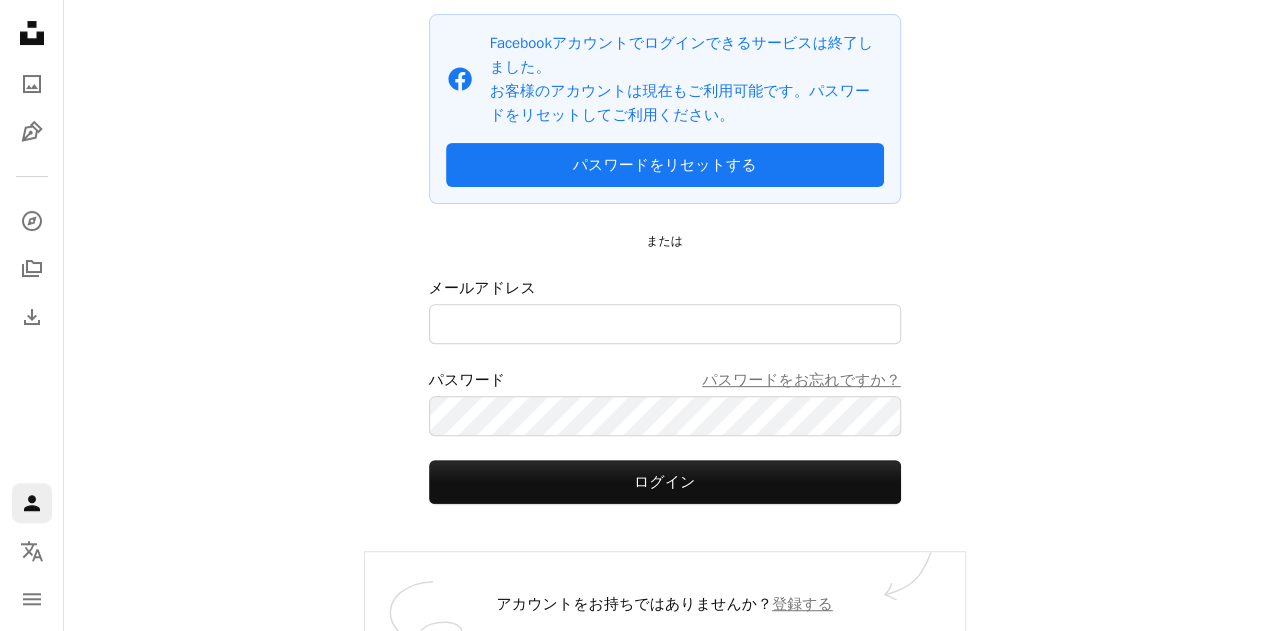 scroll, scrollTop: 0, scrollLeft: 0, axis: both 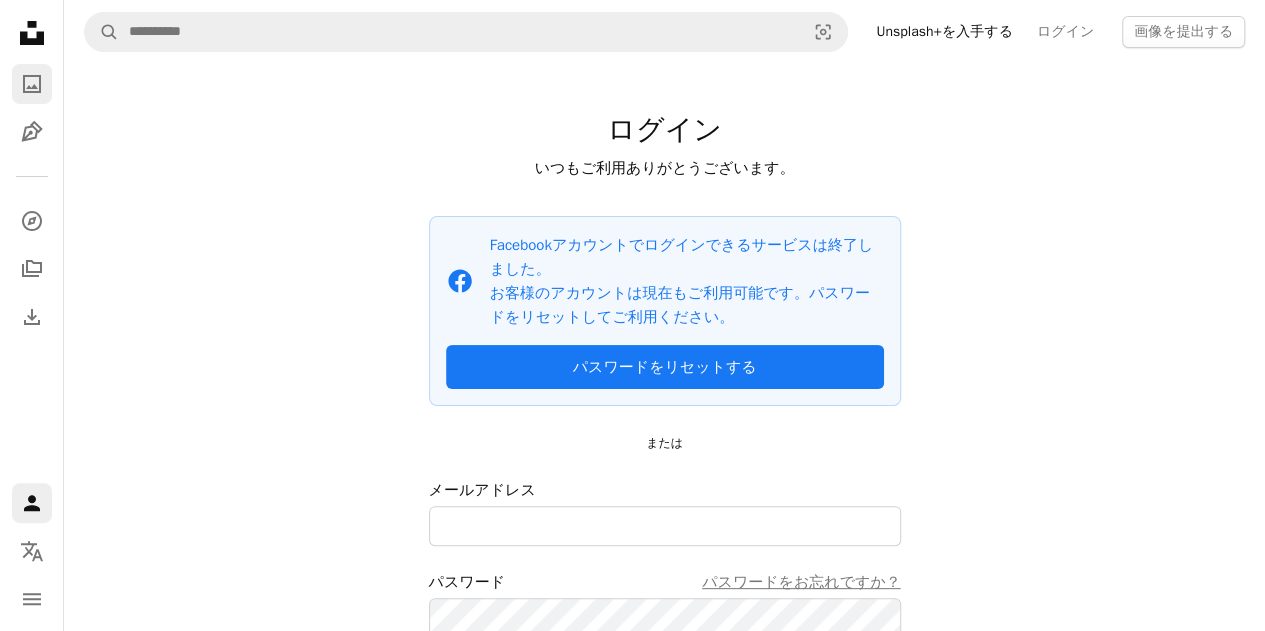 click on "A photo" at bounding box center (32, 84) 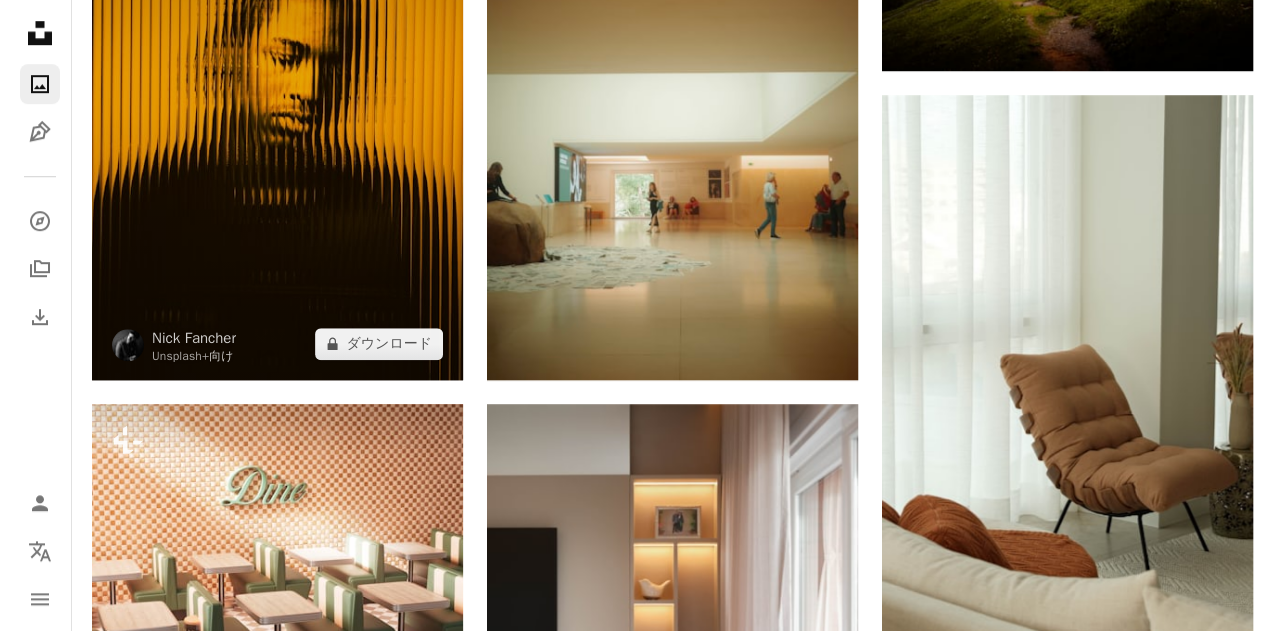 scroll, scrollTop: 1100, scrollLeft: 0, axis: vertical 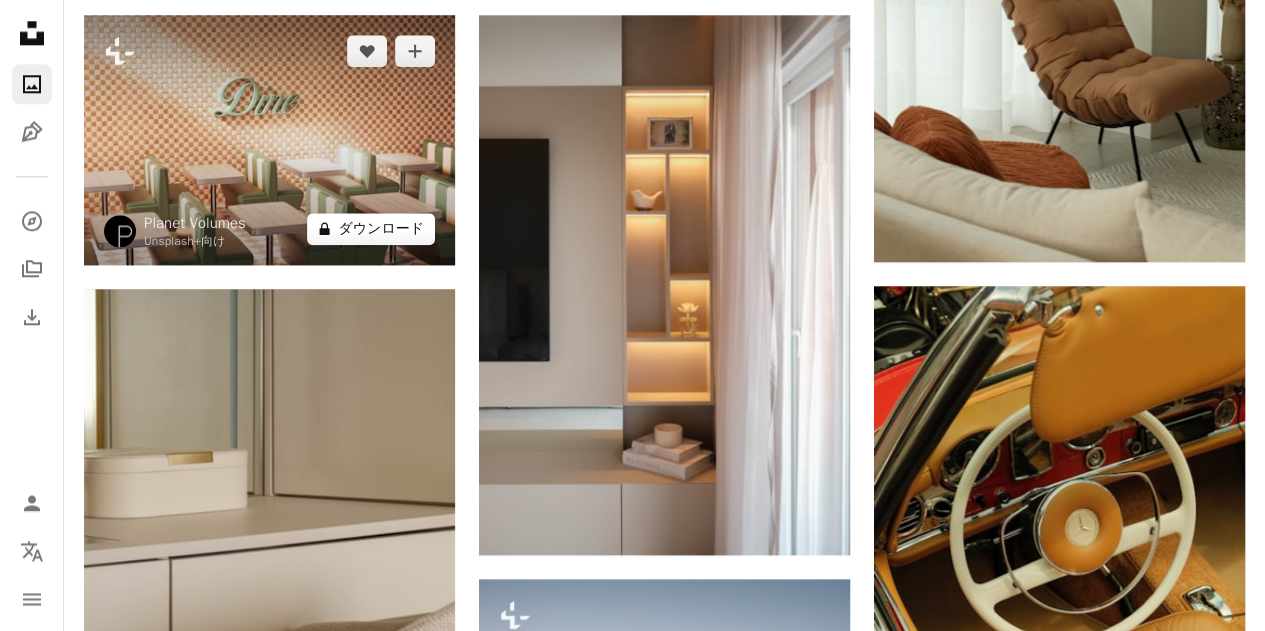click on "A lock ダウンロード" at bounding box center [371, 229] 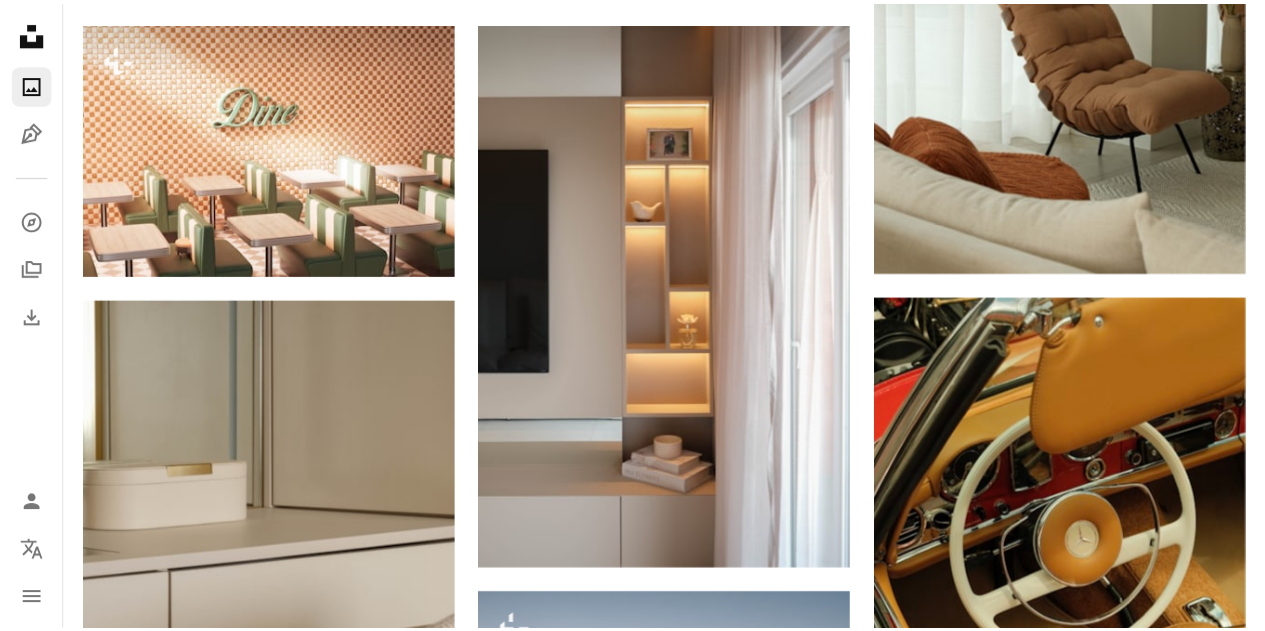 scroll, scrollTop: 8, scrollLeft: 0, axis: vertical 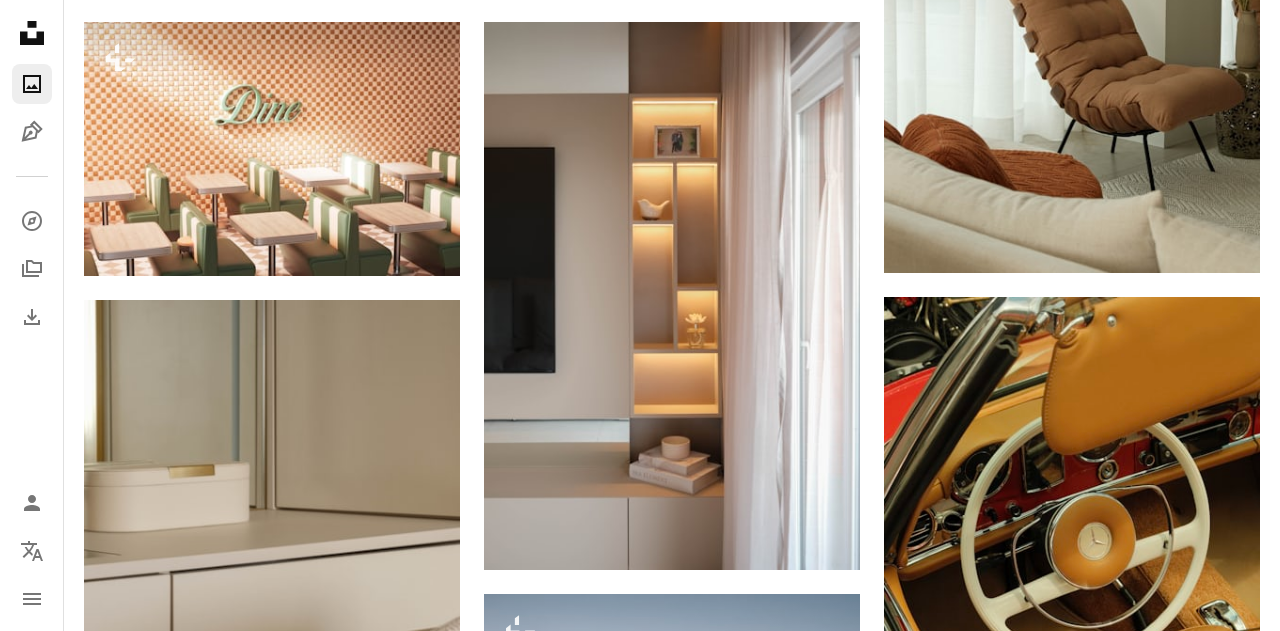 click on "最高品質、そしてすぐに使用できる画像。 無制限にアクセスできます。 A plus sign 毎月追加されるメンバー限定コンテンツ A plus sign 無制限のロイヤリティフリーのダウンロード A plus sign イラスト  New A plus sign 法的保護の拡充 年別 62% オフ 月別 $16   $6 USD 月額 * Unsplash+ を入手する *年払いの場合、 $72 が前払い 税別。自動更新。いつでもキャンセル可能。" at bounding box center [818, 3391] 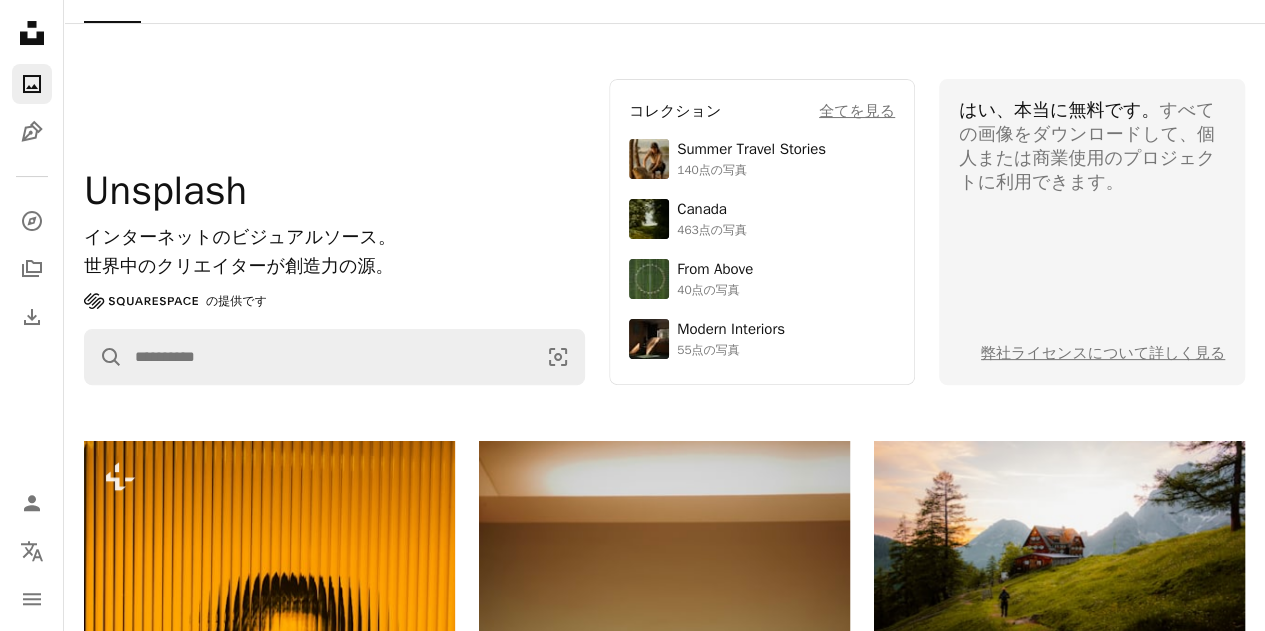 scroll, scrollTop: 0, scrollLeft: 0, axis: both 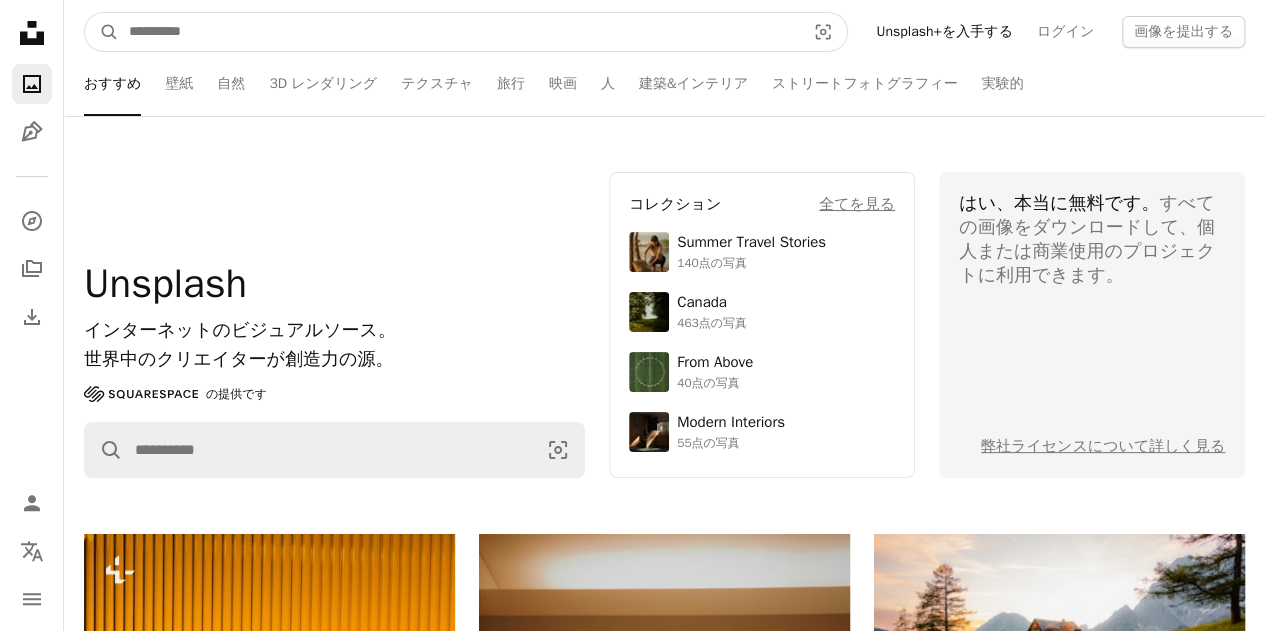 click at bounding box center (459, 32) 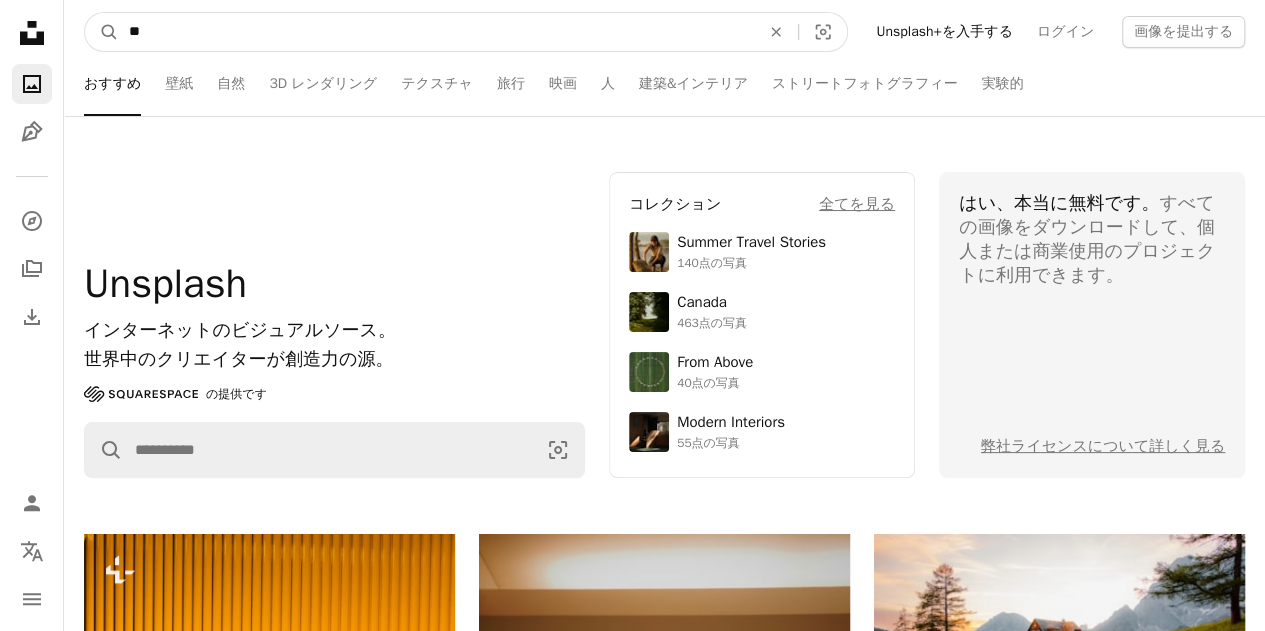 type on "**" 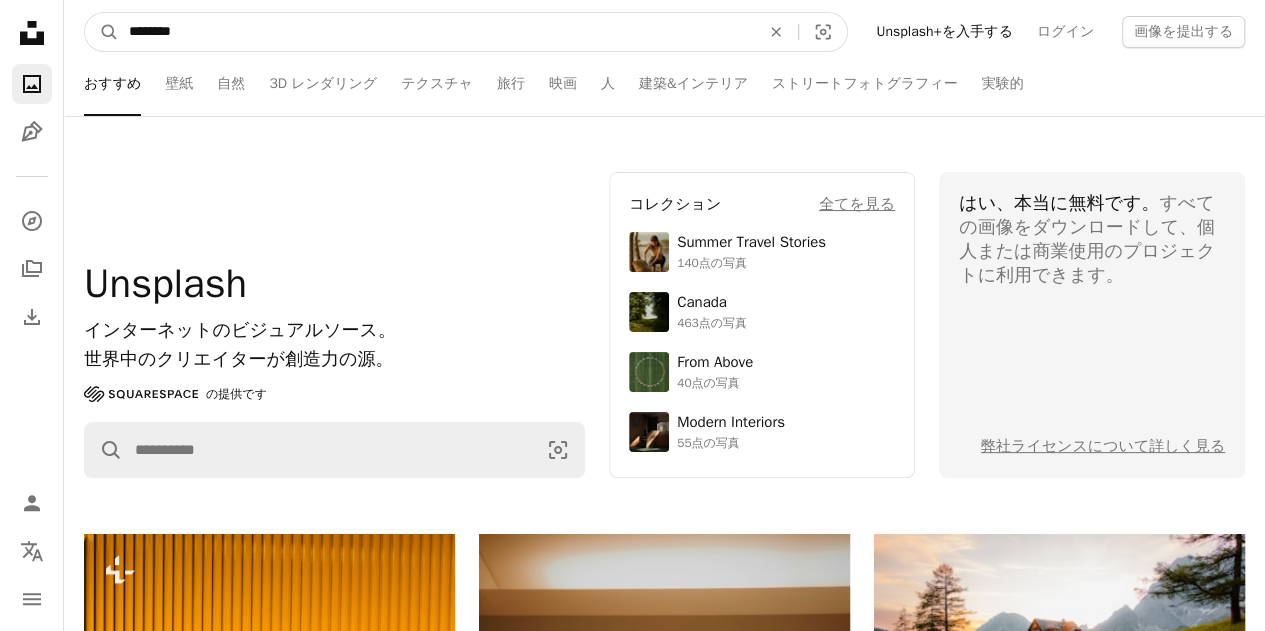 type on "*" 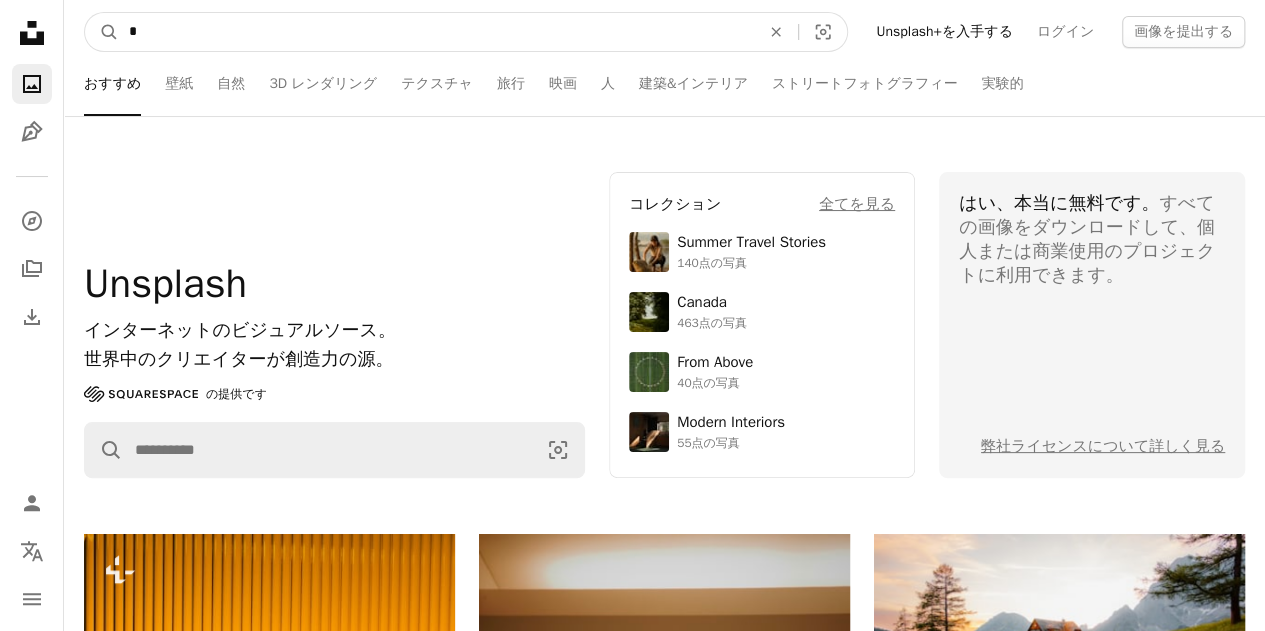 click on "A magnifying glass" at bounding box center (102, 32) 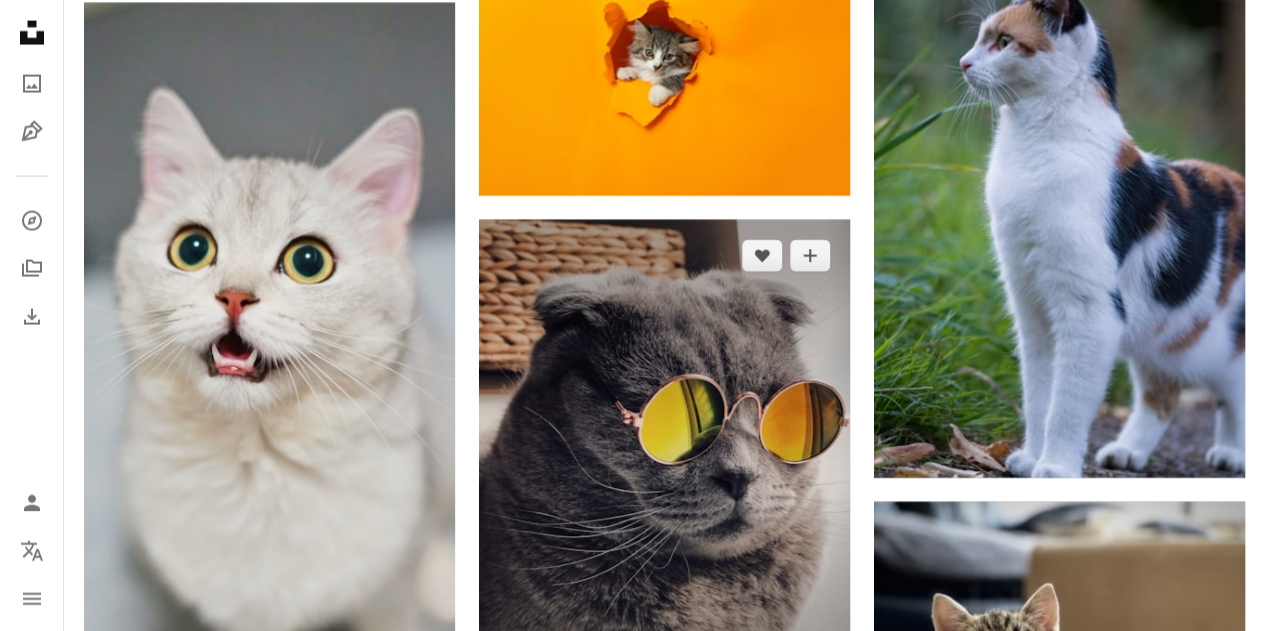 scroll, scrollTop: 2000, scrollLeft: 0, axis: vertical 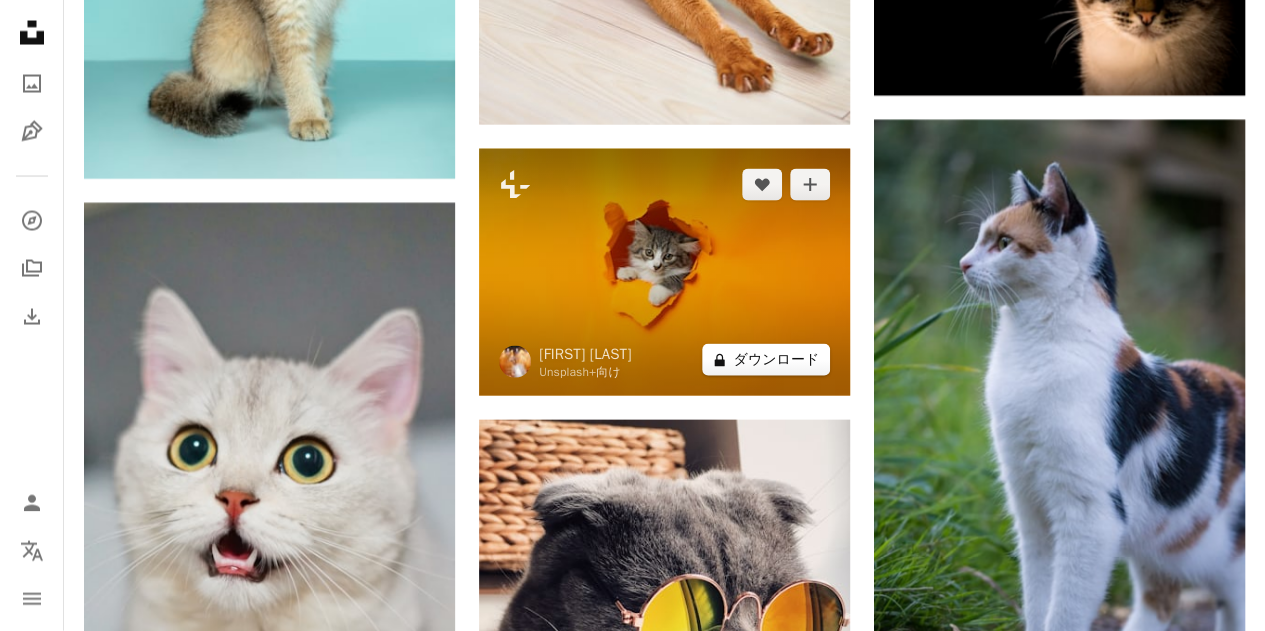 click on "A lock ダウンロード" at bounding box center (766, 360) 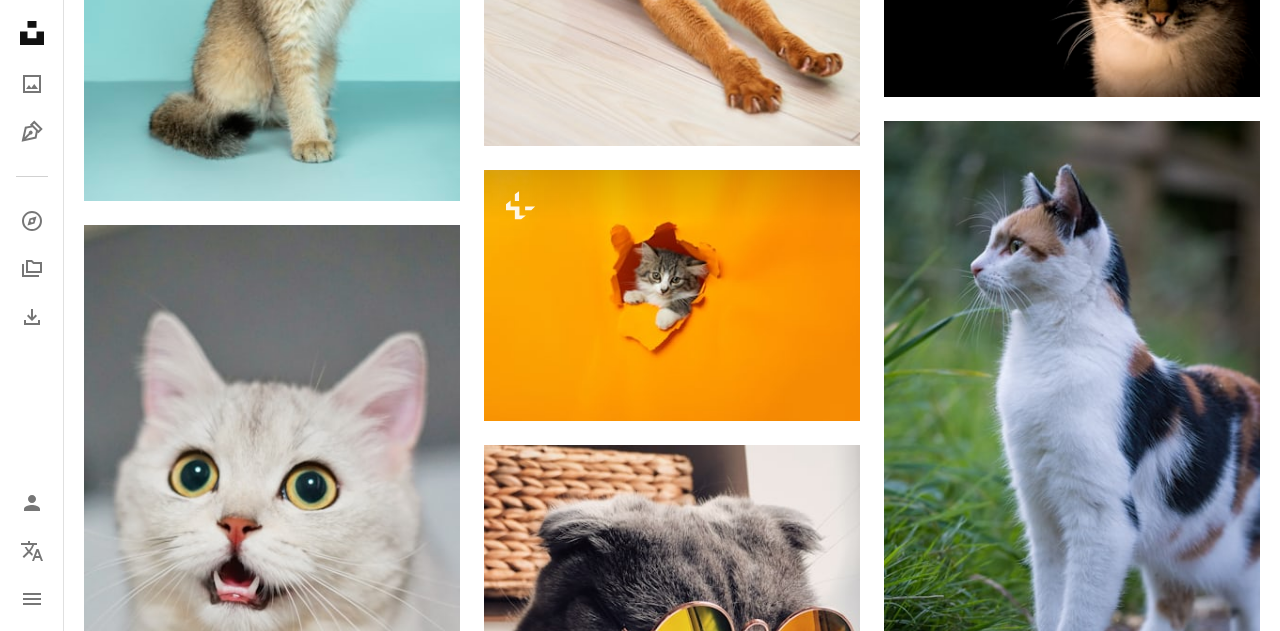 click on "An X shape 最高品質、そしてすぐに使用できる画像。 無制限にアクセスできます。 A plus sign 毎月追加されるメンバー限定コンテンツ A plus sign 無制限のロイヤリティフリーのダウンロード A plus sign イラスト  New A plus sign 法的保護の拡充 年別 62% オフ 月別 $16   $6 USD 月額 * Unsplash+ を入手する *年払いの場合、 $72 が前払い 税別。自動更新。いつでもキャンセル可能。" at bounding box center (640, 2964) 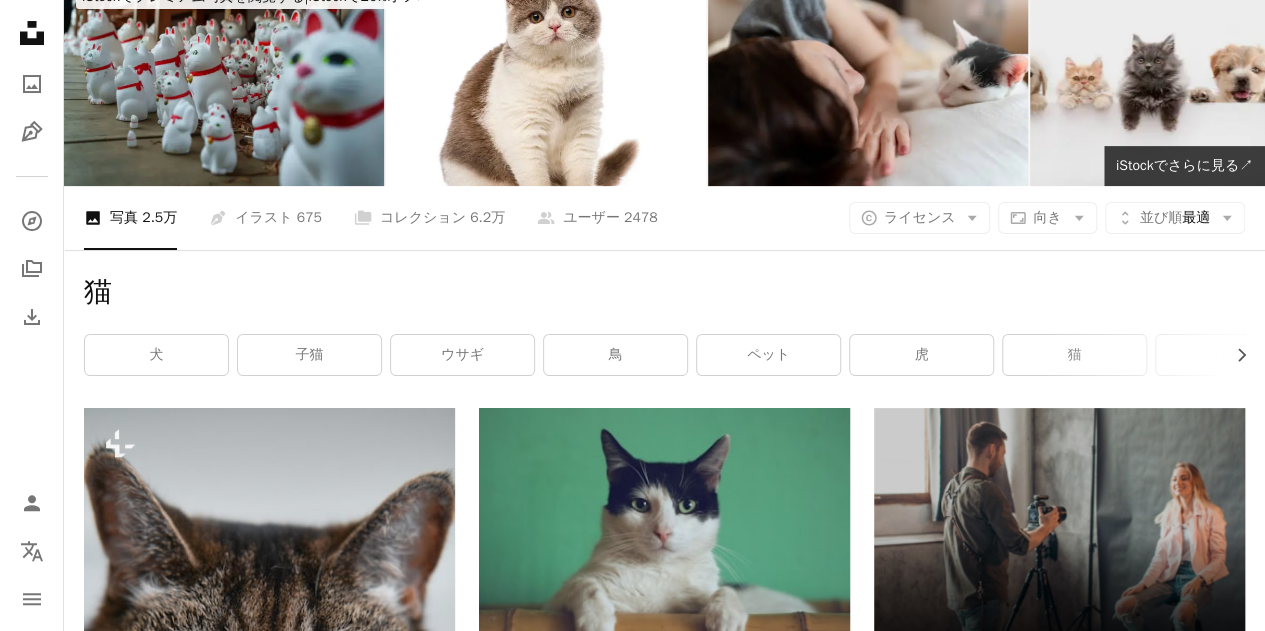 scroll, scrollTop: 0, scrollLeft: 0, axis: both 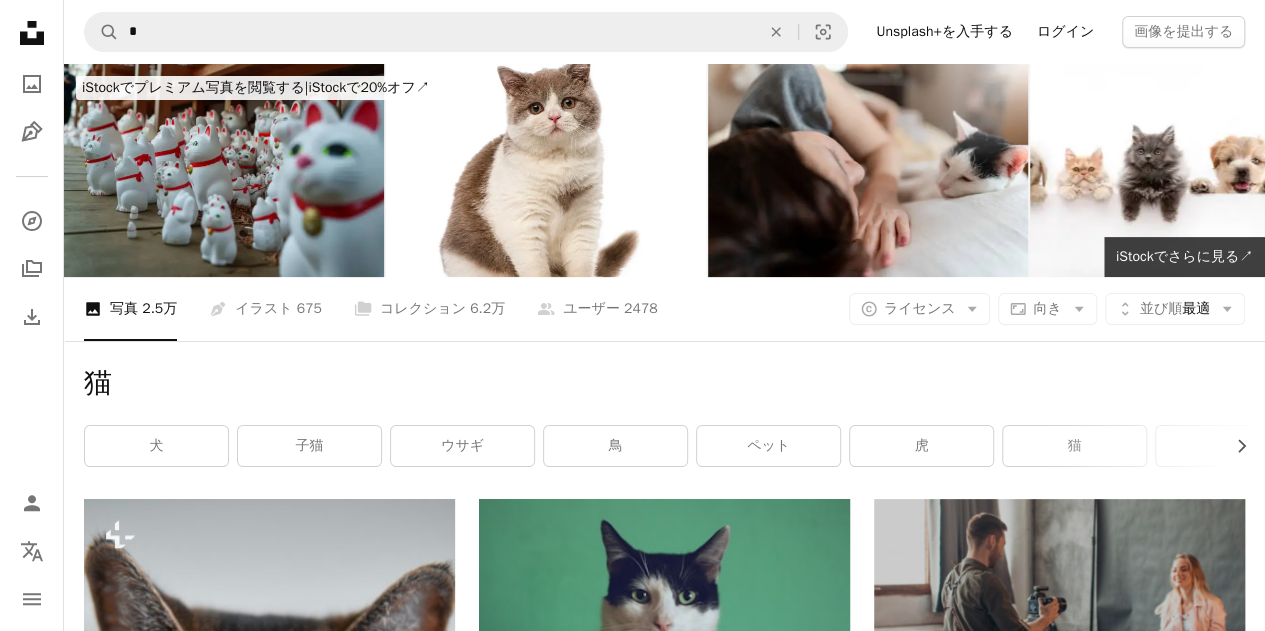 click on "ログイン" at bounding box center (1065, 32) 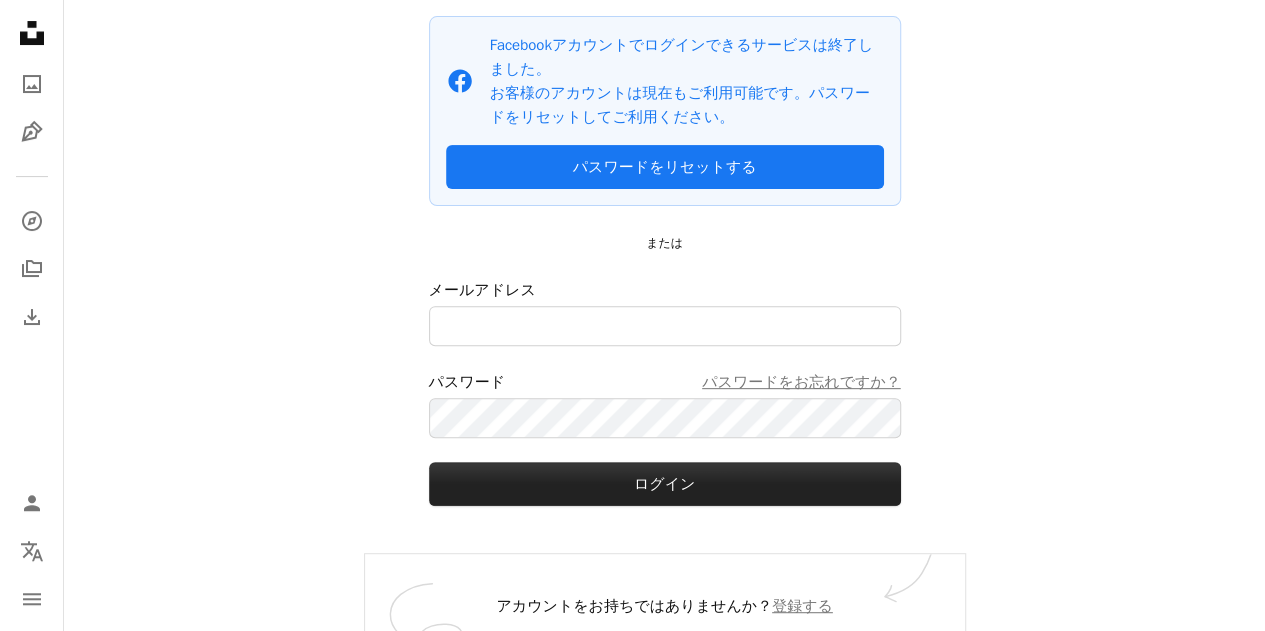 scroll, scrollTop: 202, scrollLeft: 0, axis: vertical 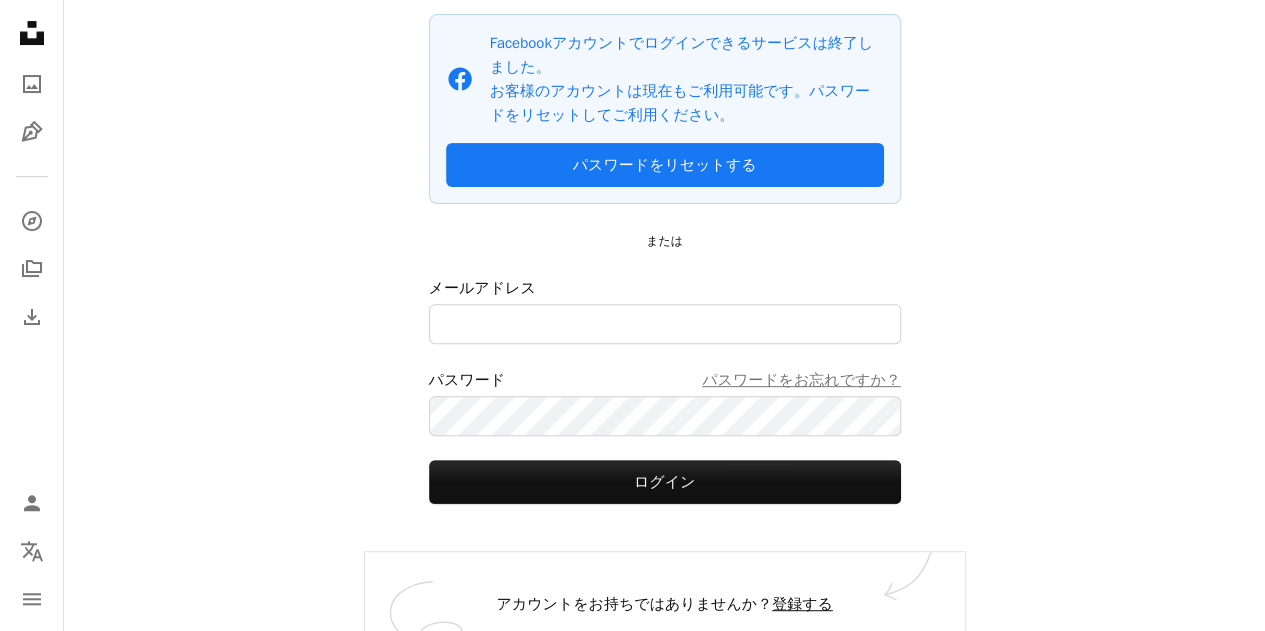 click on "登録する" at bounding box center [802, 604] 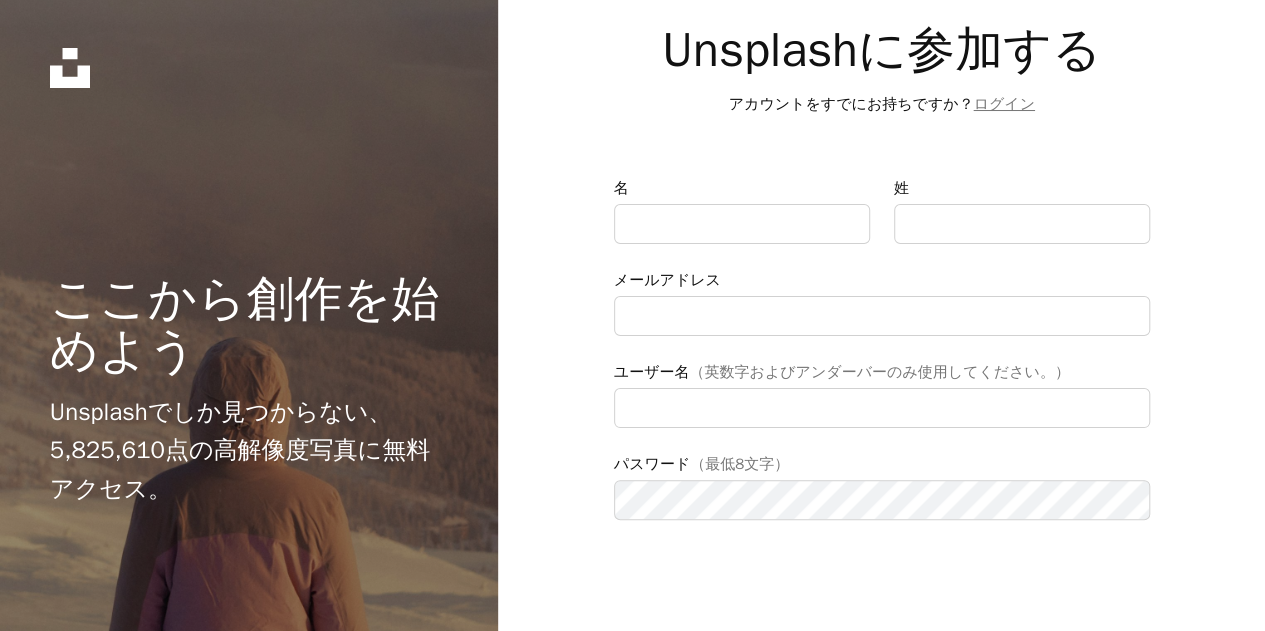 scroll, scrollTop: 113, scrollLeft: 0, axis: vertical 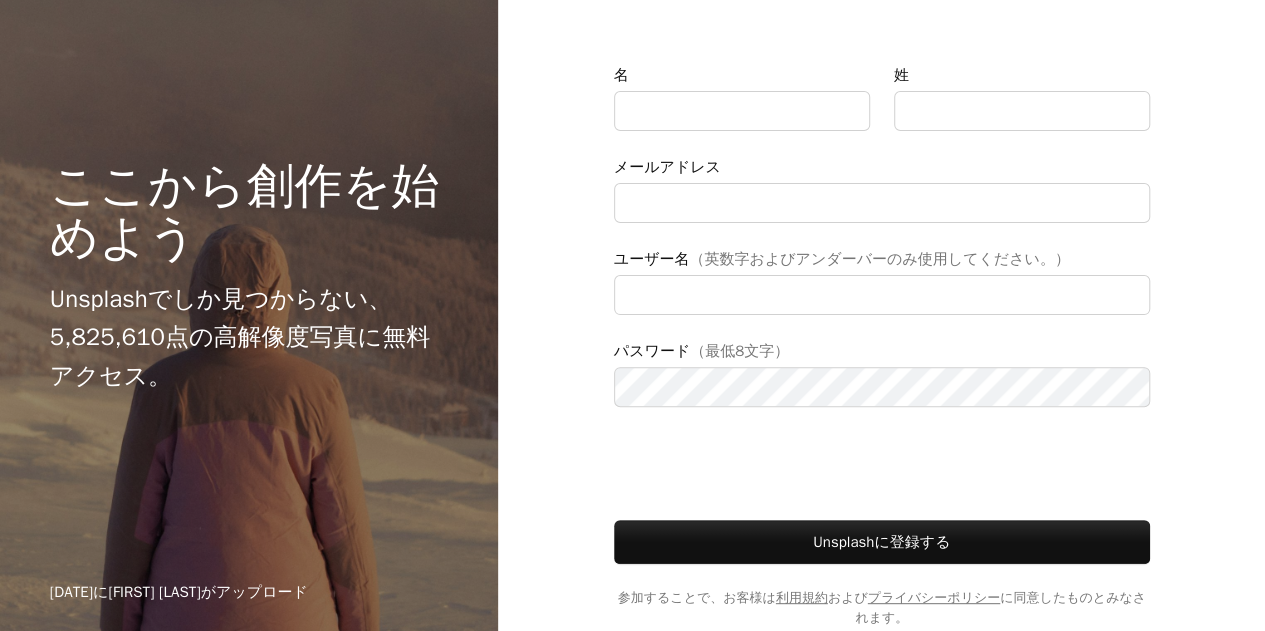 type on "**********" 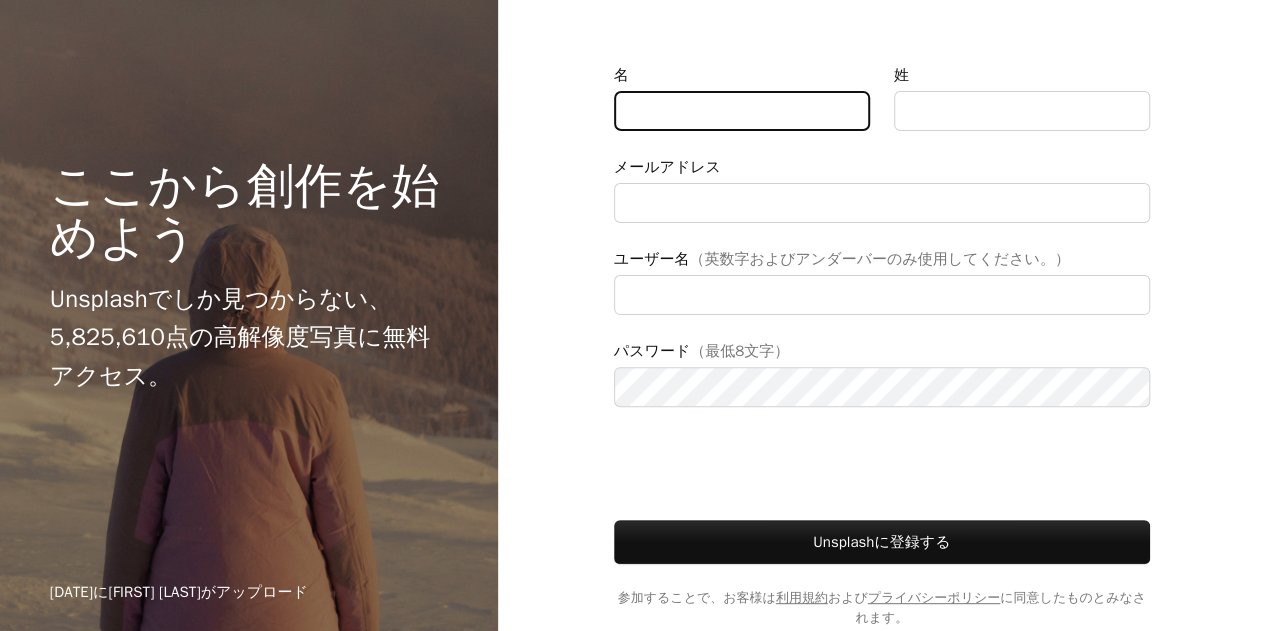 click on "名" at bounding box center [742, 111] 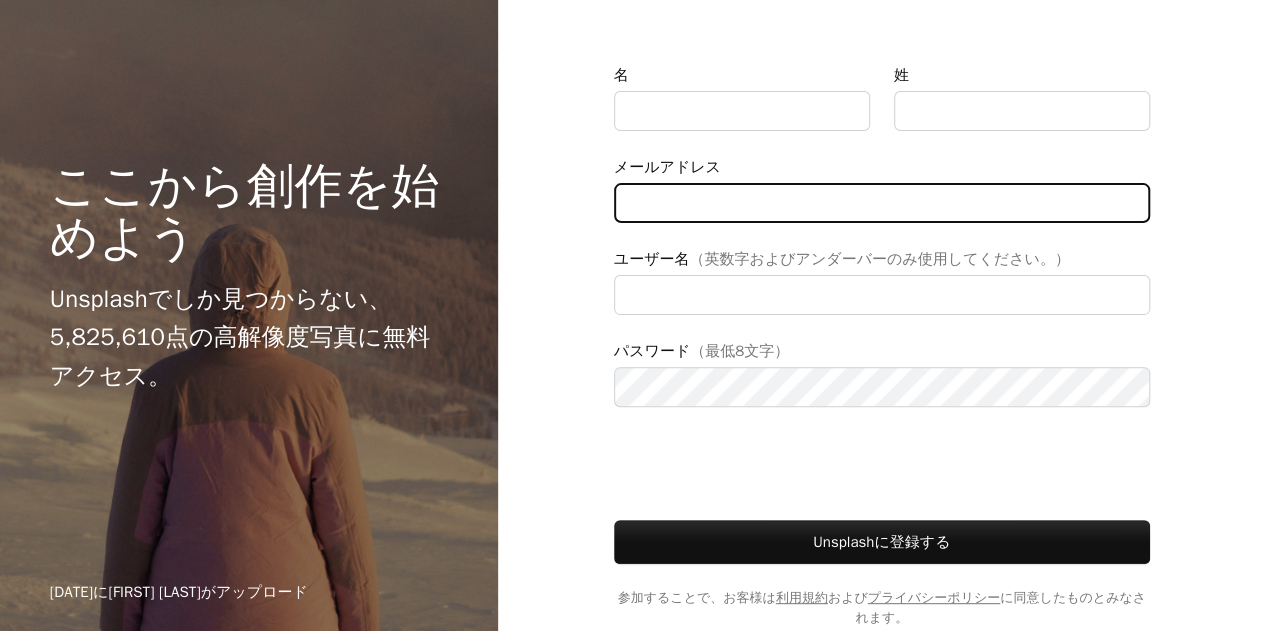 click on "メールアドレス" at bounding box center (882, 203) 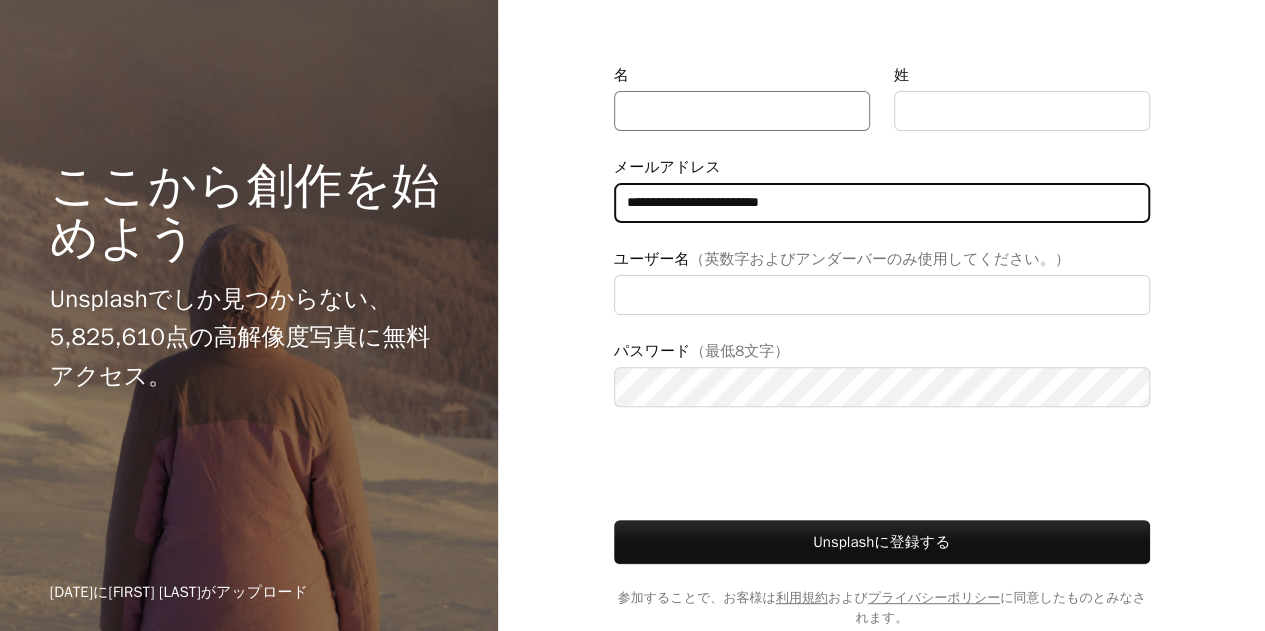type on "**********" 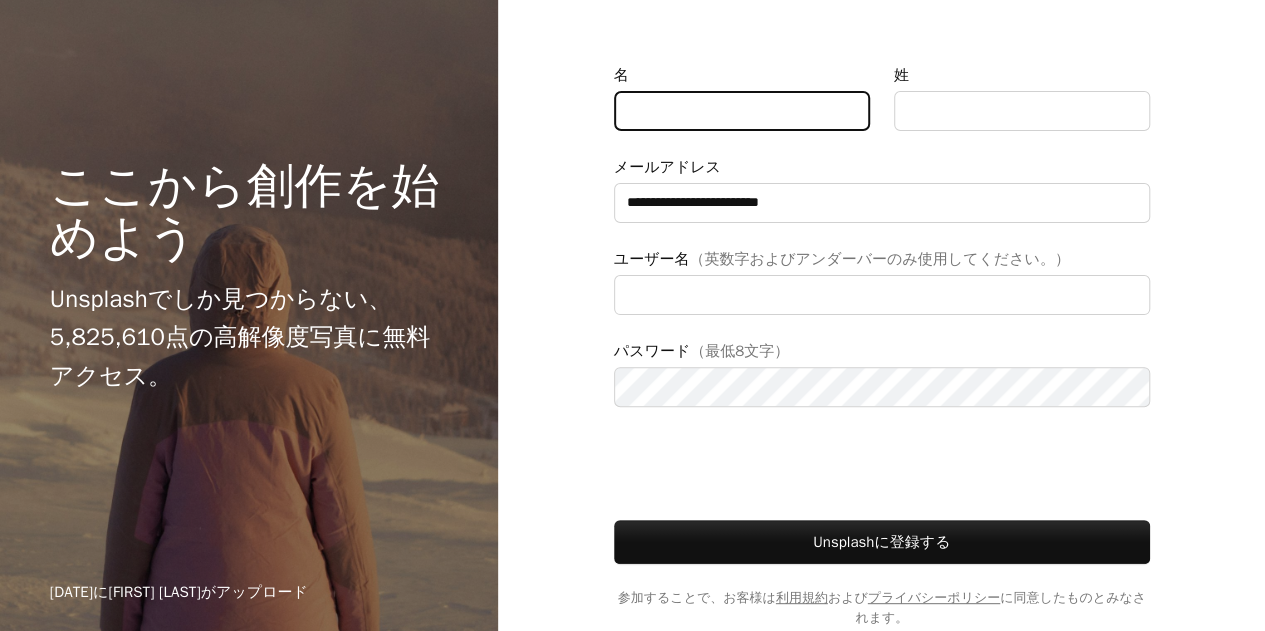 click on "名" at bounding box center [742, 111] 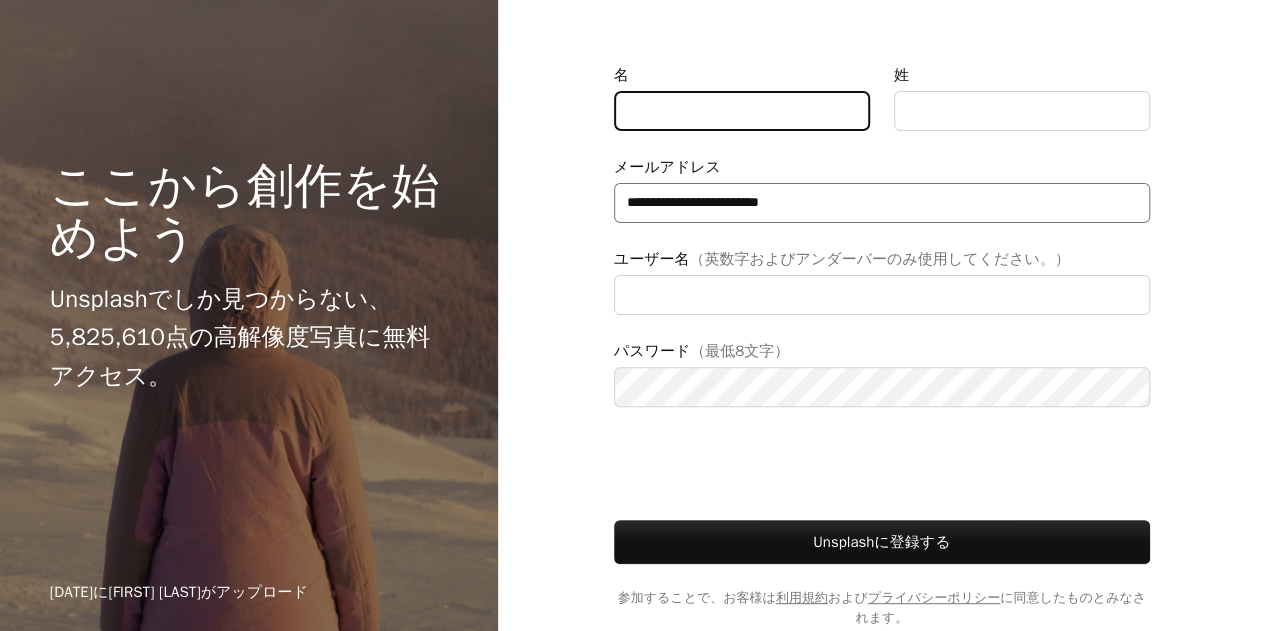 type on "**" 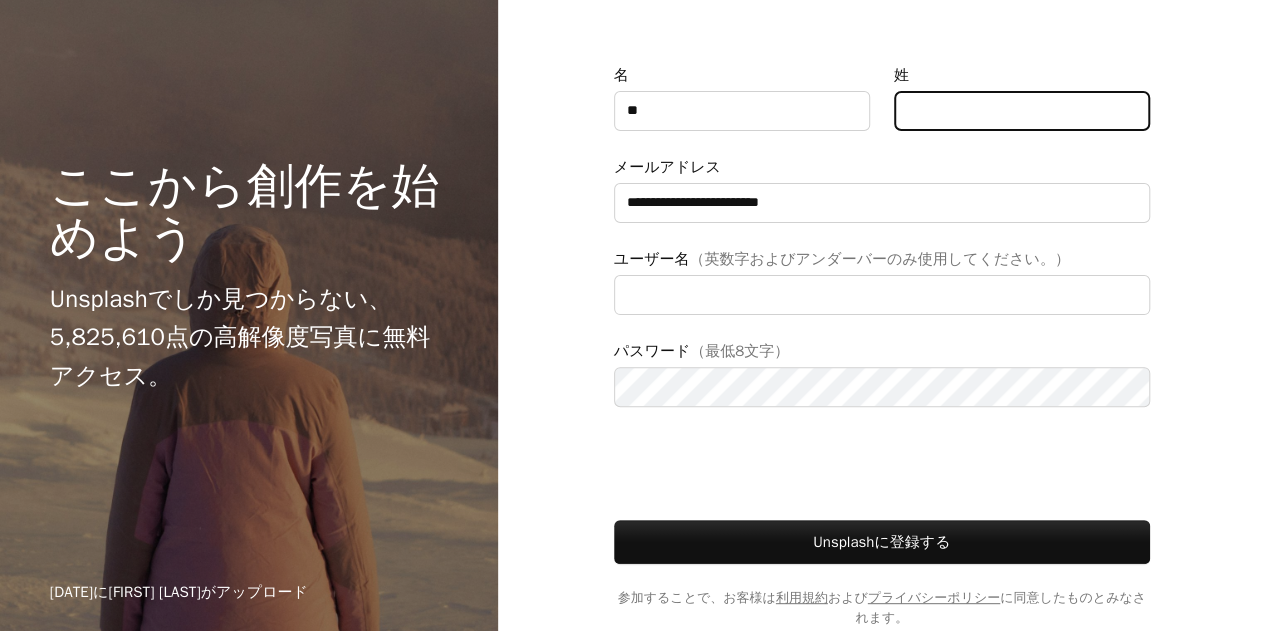 click on "姓" at bounding box center [1022, 111] 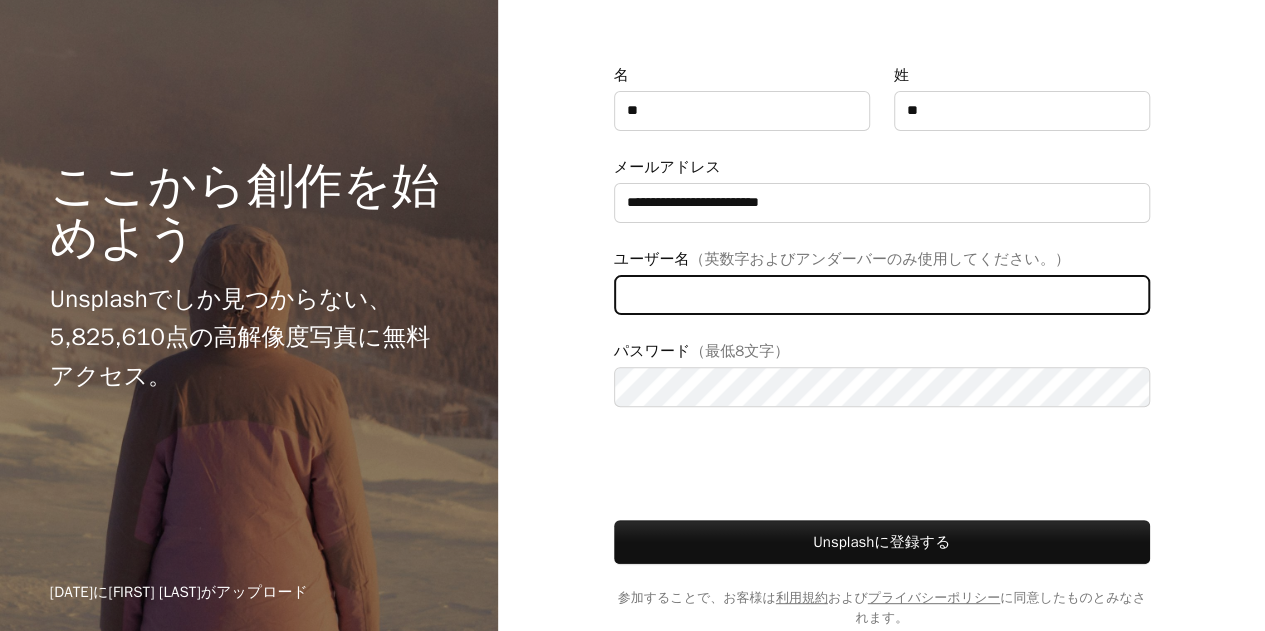 click on "ユーザー名  （英数字およびアンダーバーのみ使用してください。）" at bounding box center (882, 295) 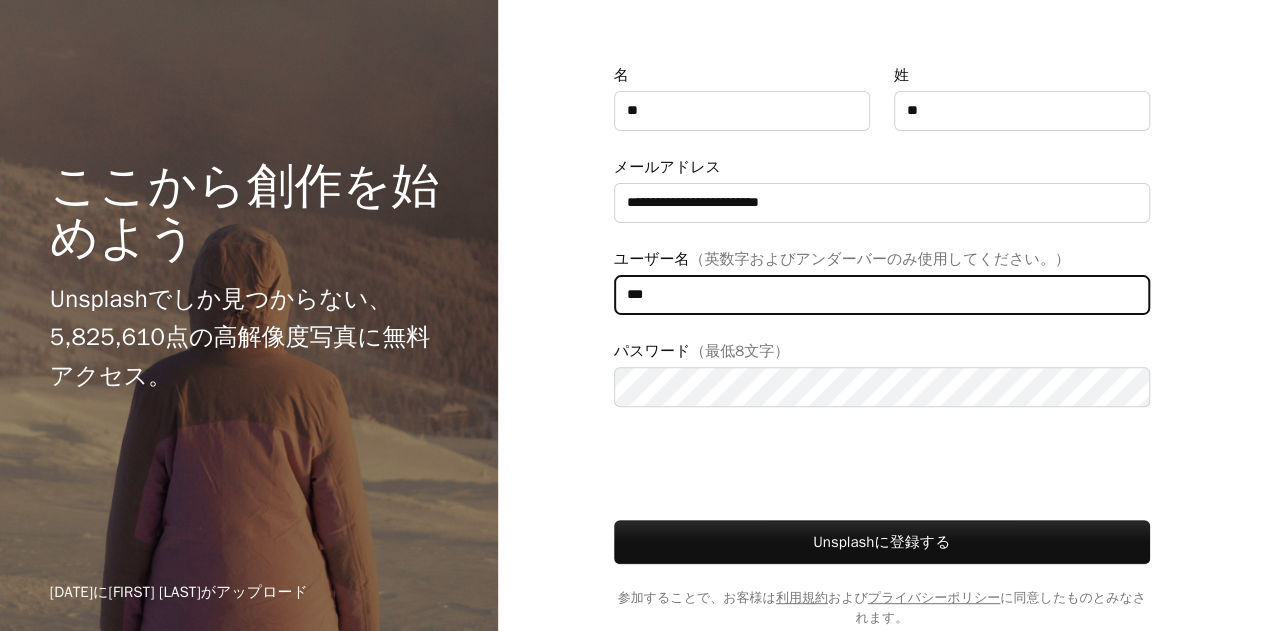 type on "***" 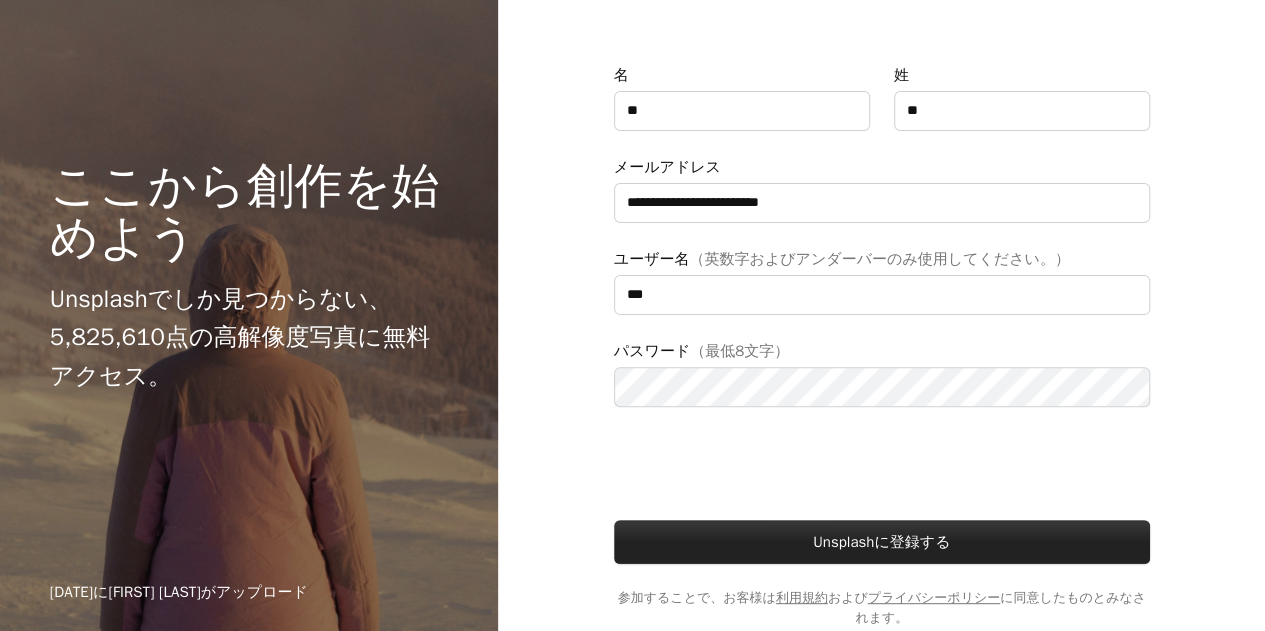 click on "Unsplashに登録する" at bounding box center [882, 542] 